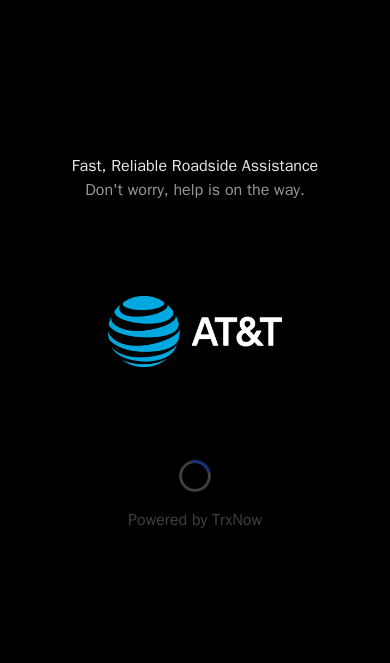 scroll, scrollTop: 0, scrollLeft: 0, axis: both 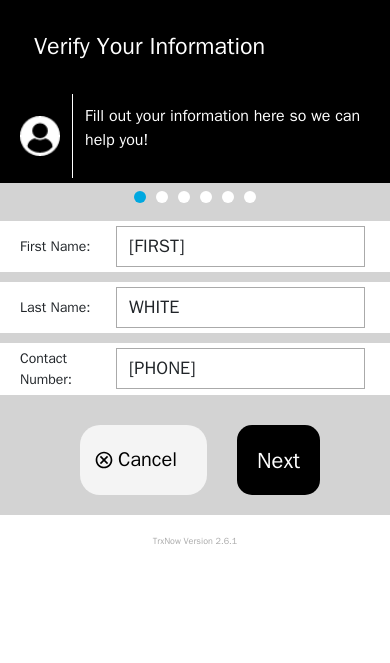 click on "Next" at bounding box center [278, 460] 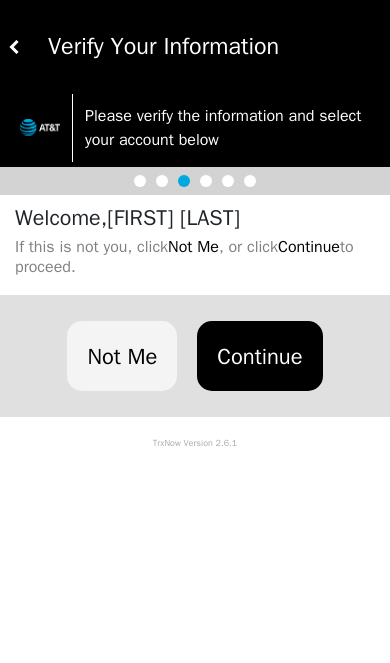 click on "Continue" at bounding box center (259, 356) 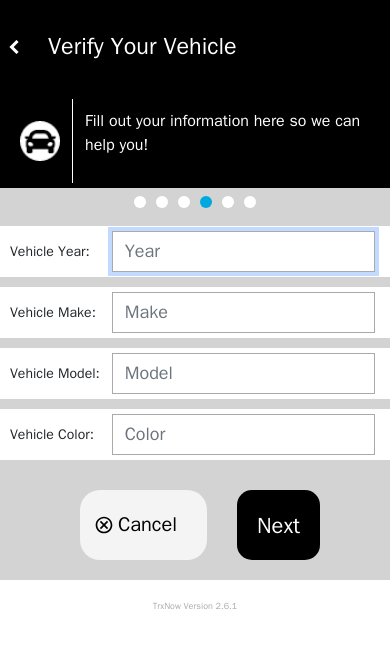 click at bounding box center [243, 251] 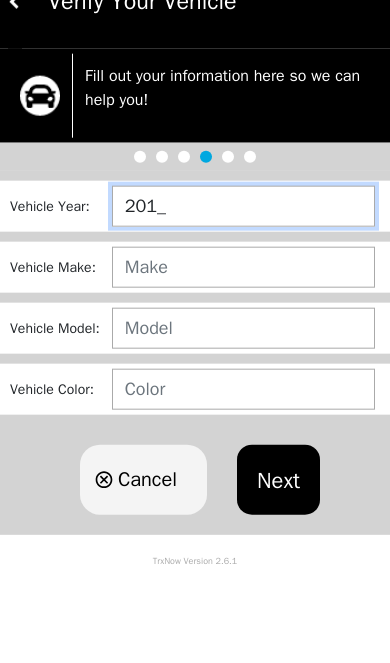type on "[YEAR]" 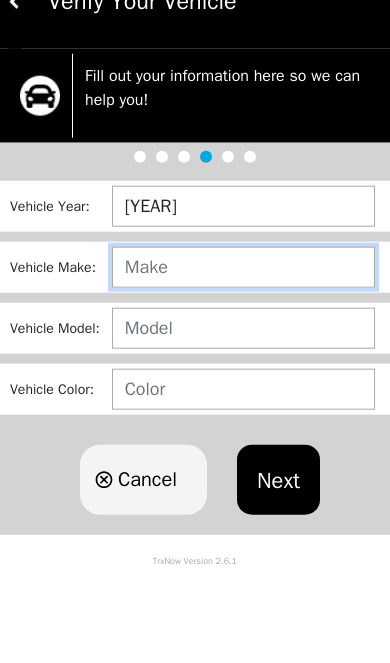 click at bounding box center [243, 312] 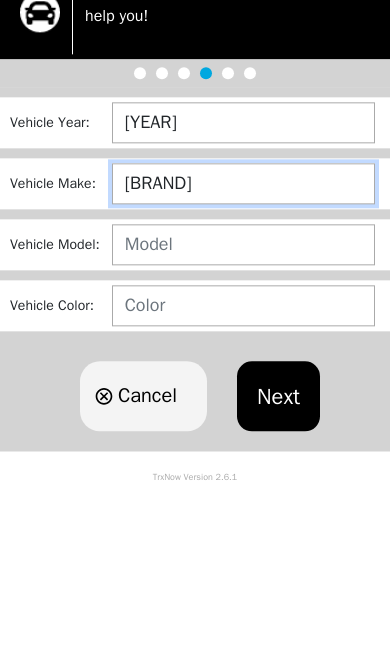 type on "TOYO" 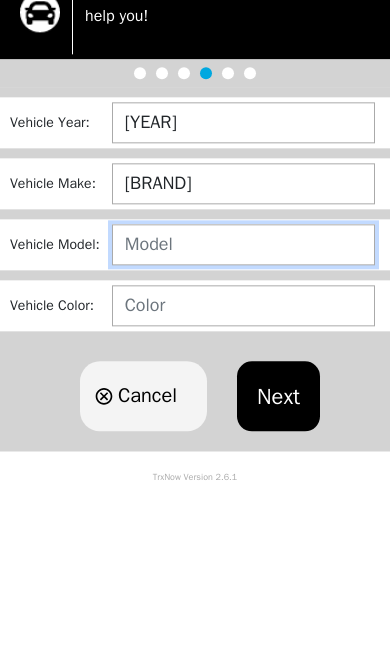 click at bounding box center (243, 373) 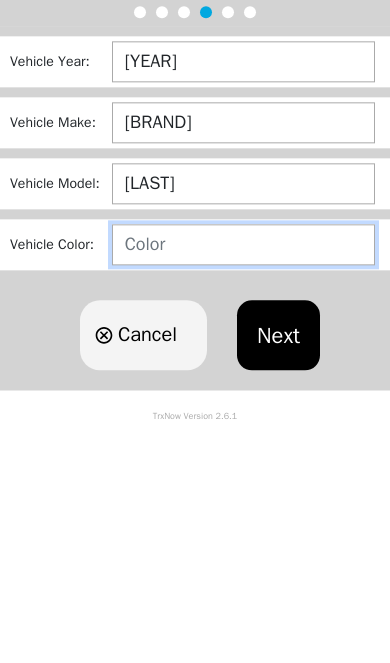 click at bounding box center [243, 434] 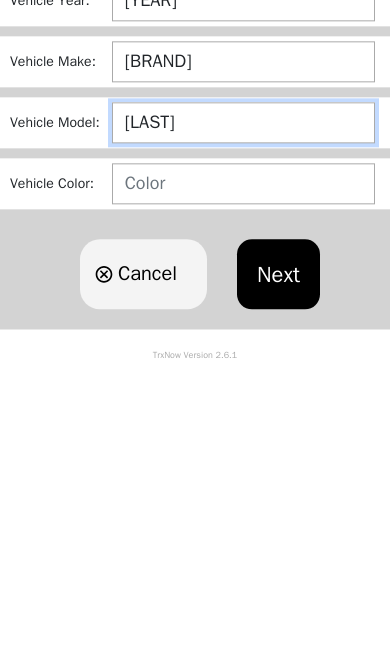 click on "SIE" at bounding box center (243, 373) 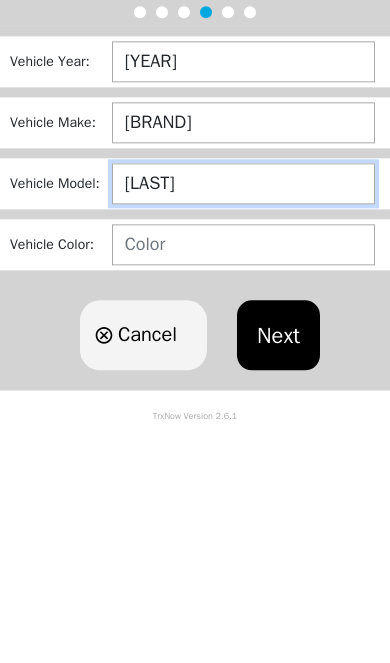 type on "SIENNA" 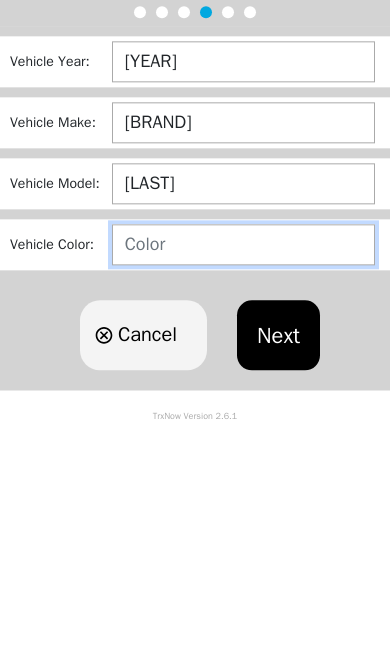click at bounding box center [243, 434] 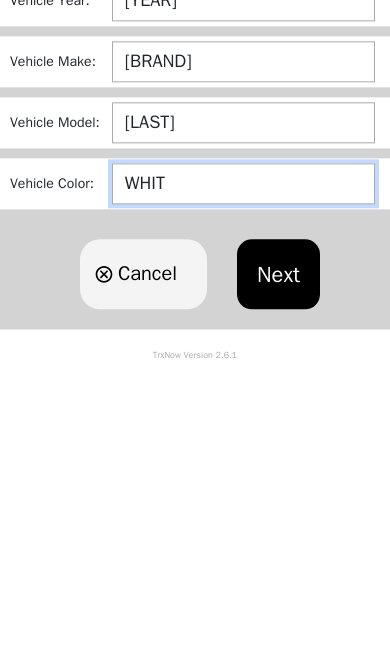 type on "WHITE" 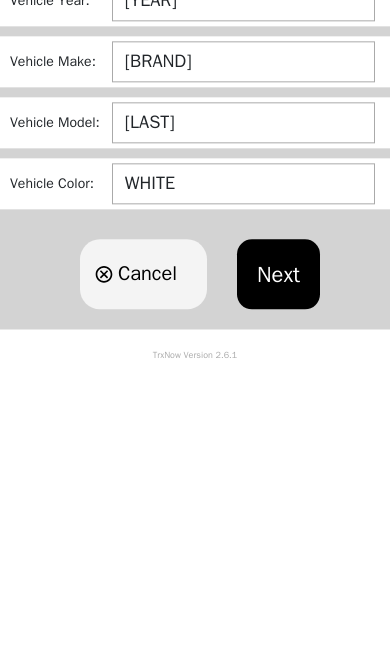 click on "Next" at bounding box center [278, 525] 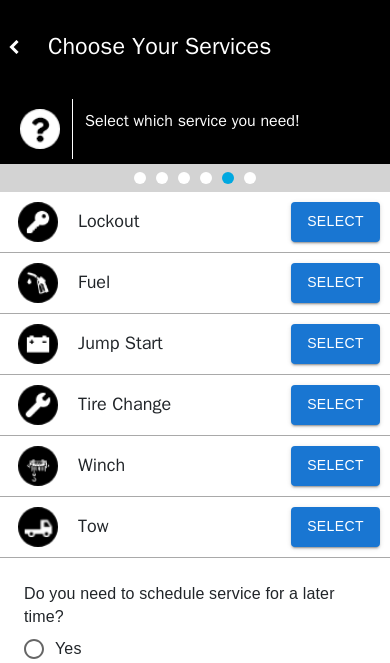 click on "Select" at bounding box center (335, 527) 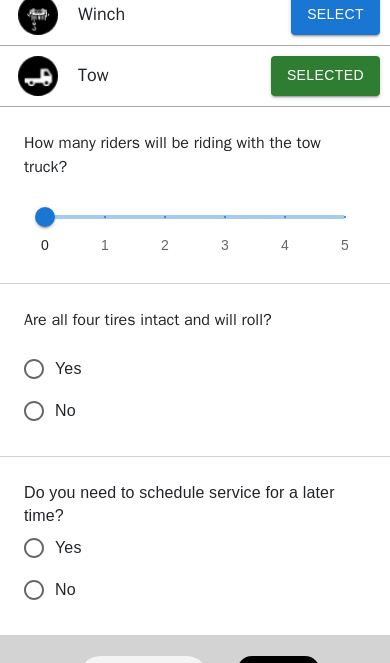 scroll, scrollTop: 450, scrollLeft: 0, axis: vertical 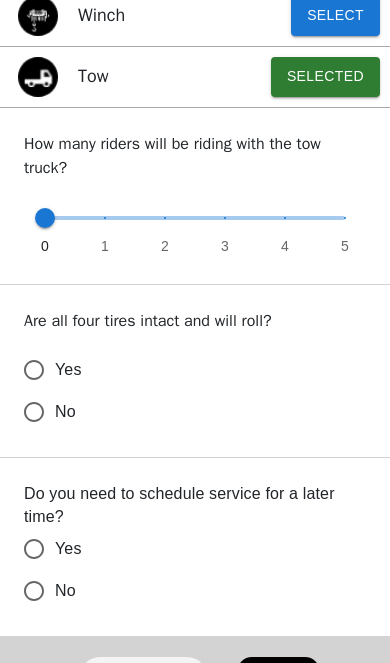 click on "Yes" at bounding box center [34, 370] 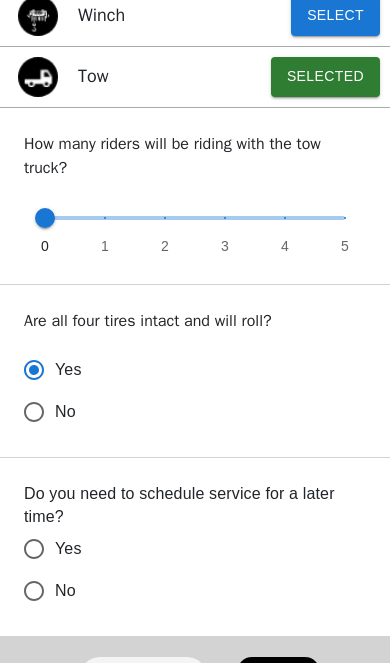 click on "No" at bounding box center [34, 412] 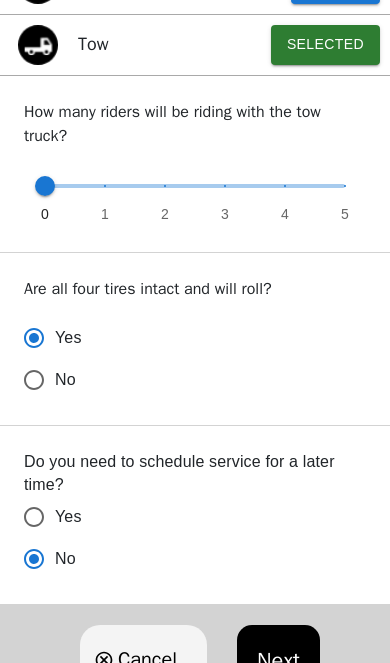 scroll, scrollTop: 483, scrollLeft: 0, axis: vertical 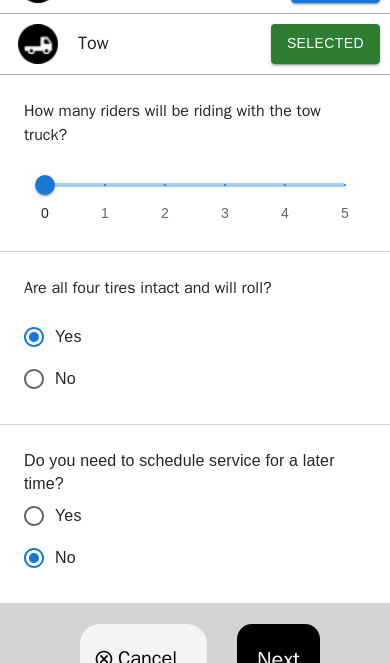 click on "Next" at bounding box center (278, 659) 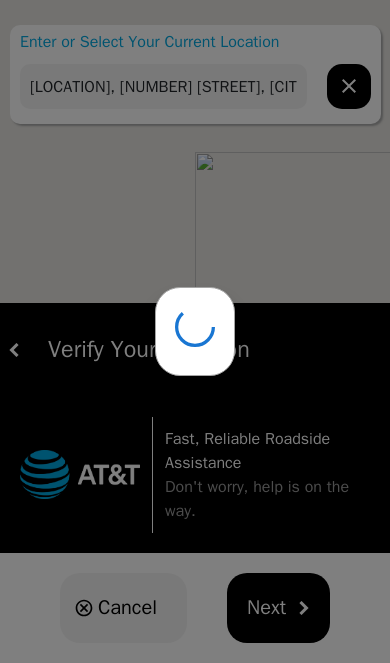 type on "Eagle Downs, 833 Bridle Dr, DeSoto, TX 75115, USA" 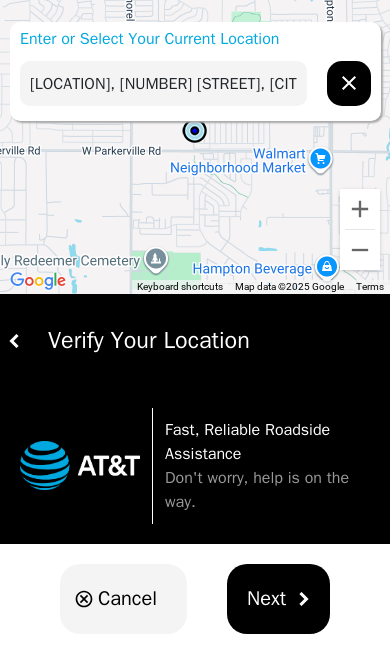 scroll, scrollTop: 0, scrollLeft: 0, axis: both 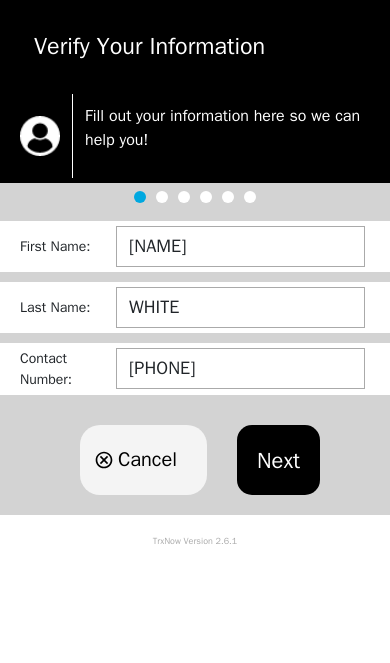 click on "Next" at bounding box center [278, 460] 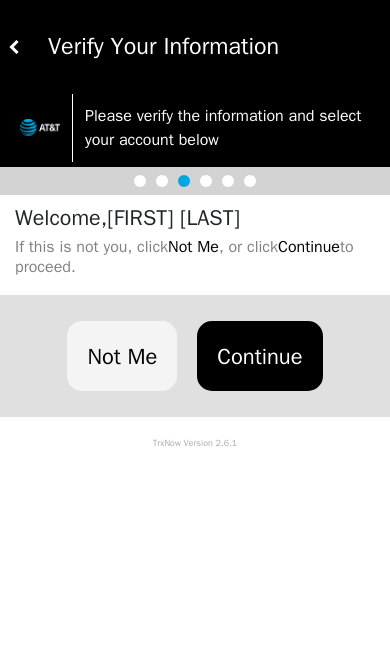 click on "Continue" at bounding box center [259, 356] 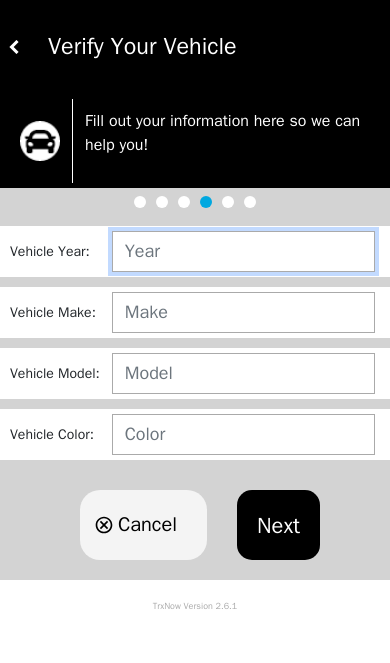 click at bounding box center (243, 251) 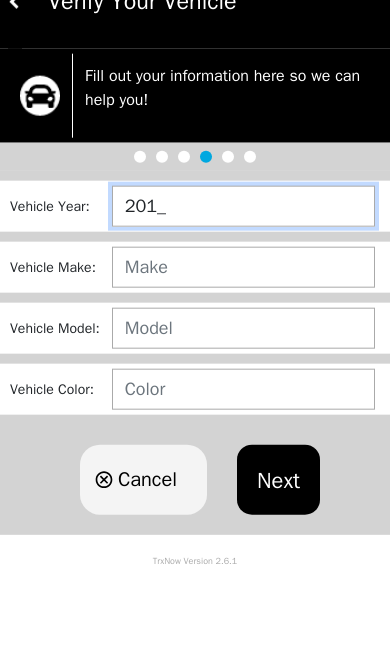 type on "[YEAR]" 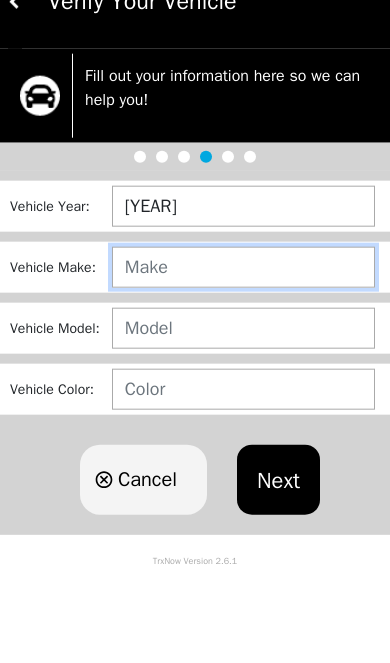 click at bounding box center [243, 312] 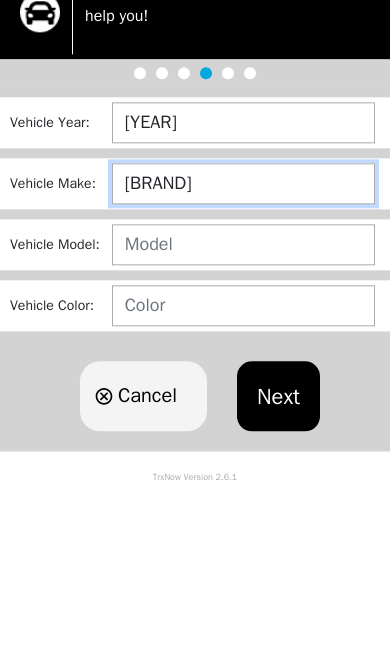 type on "TOYOTA" 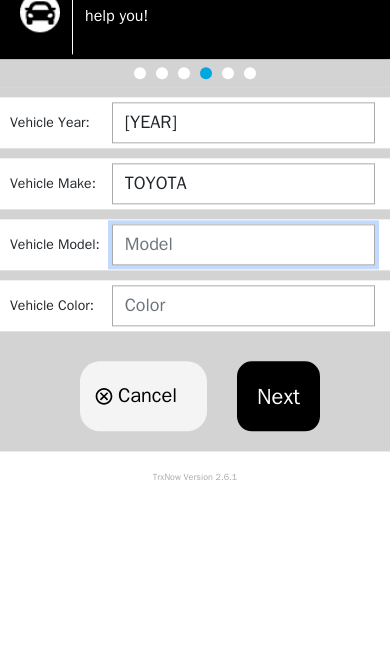 click at bounding box center (243, 373) 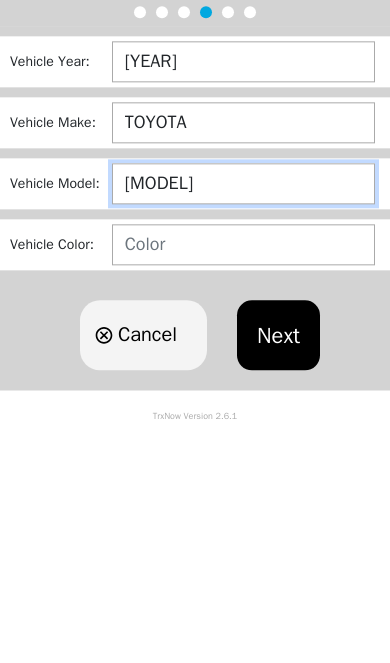 type on "SIENNA" 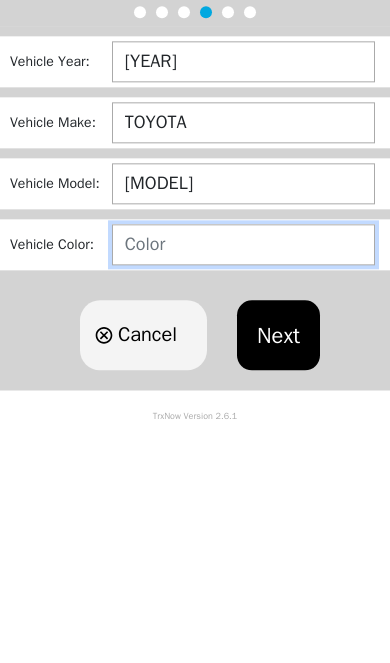 click at bounding box center [243, 434] 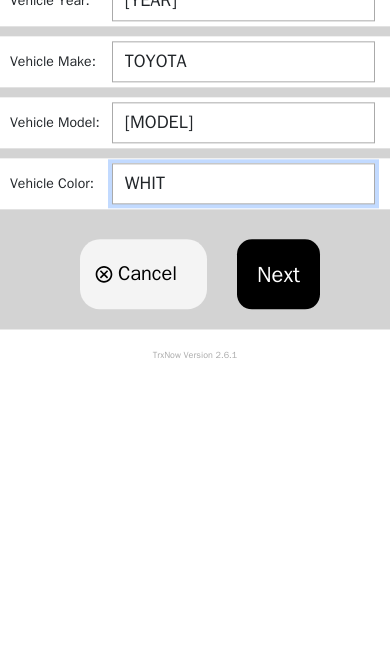 type on "WHITE" 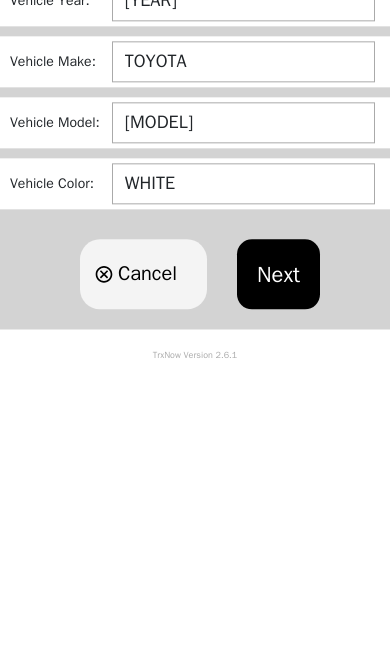 click on "Next" at bounding box center (278, 525) 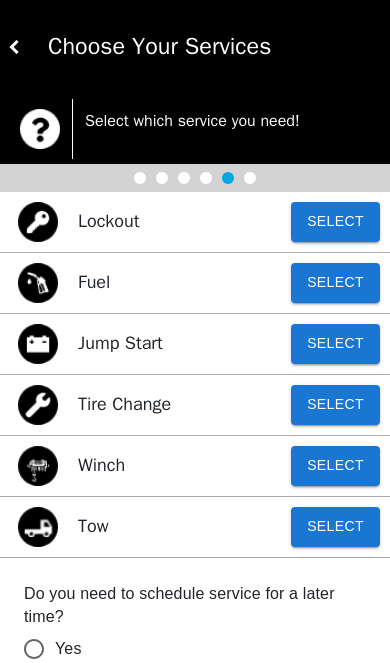 click on "Select" at bounding box center [335, 527] 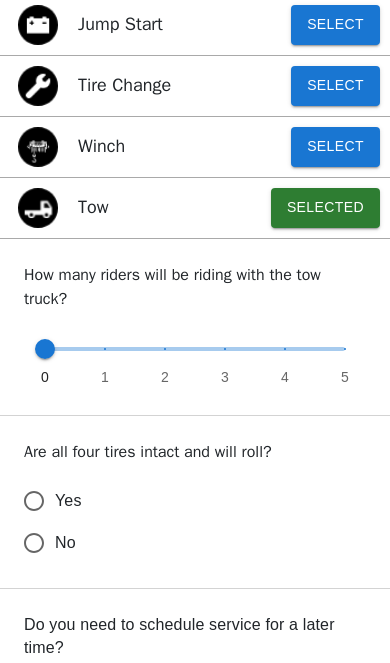 scroll, scrollTop: 320, scrollLeft: 0, axis: vertical 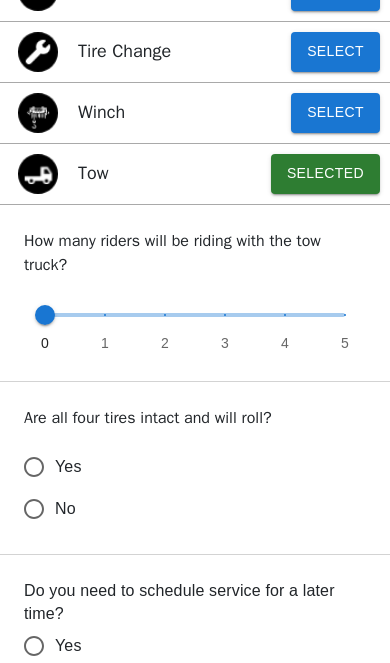 click on "No" at bounding box center (34, 509) 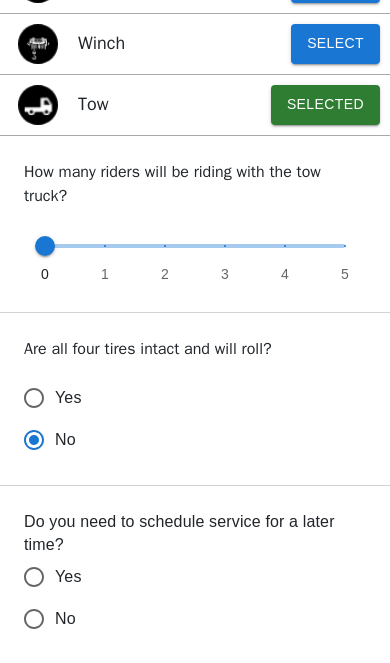 scroll, scrollTop: 423, scrollLeft: 0, axis: vertical 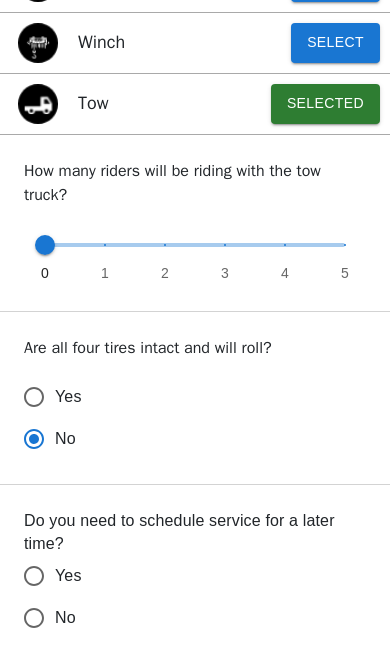click on "No" at bounding box center [34, 439] 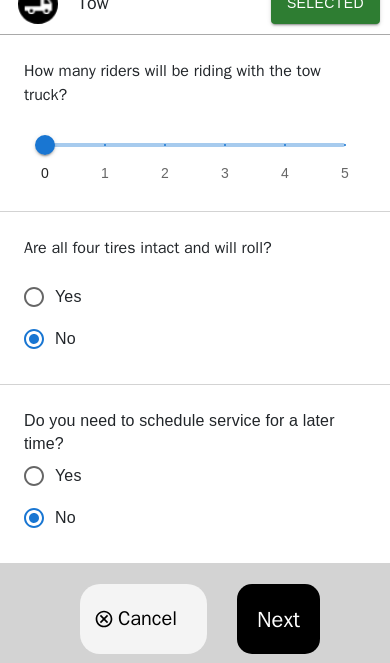 scroll, scrollTop: 524, scrollLeft: 0, axis: vertical 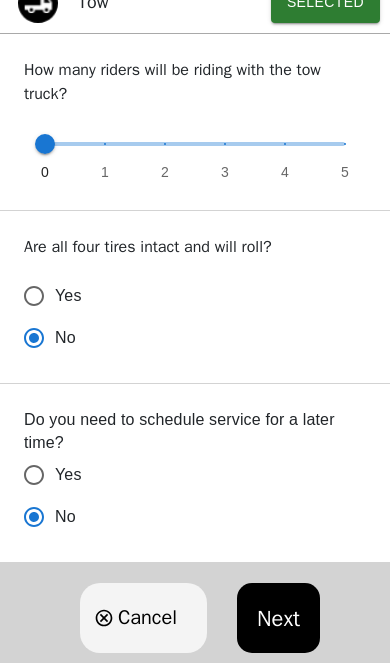 click on "Next" at bounding box center [278, 618] 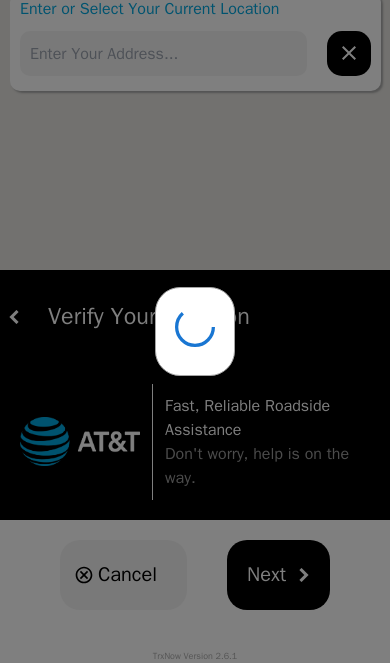 scroll, scrollTop: 0, scrollLeft: 0, axis: both 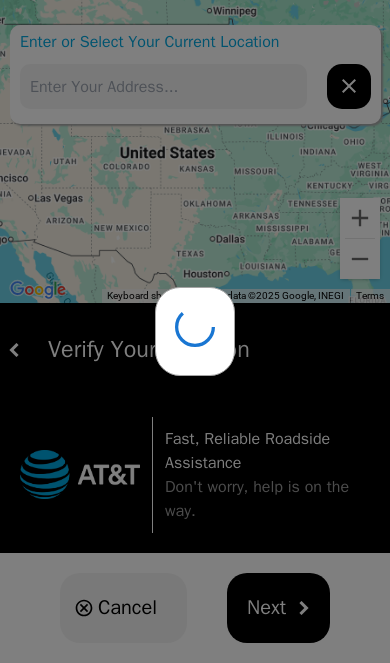 type on "1945 S Main St, Duncanville, TX 75137, USA" 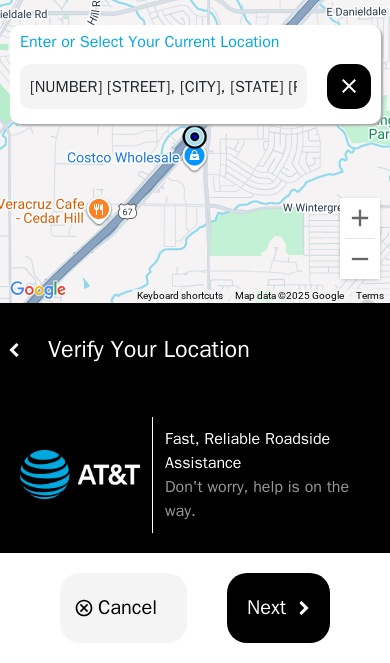 click on "Next" at bounding box center (278, 608) 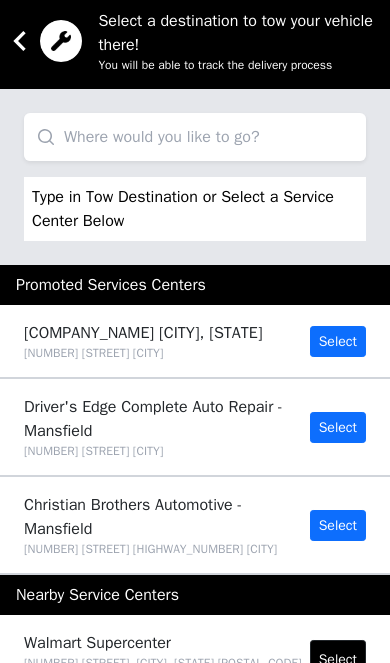 scroll, scrollTop: 0, scrollLeft: 0, axis: both 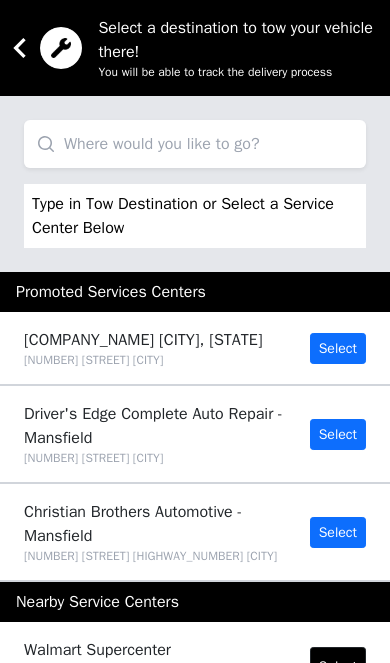 click at bounding box center (195, 144) 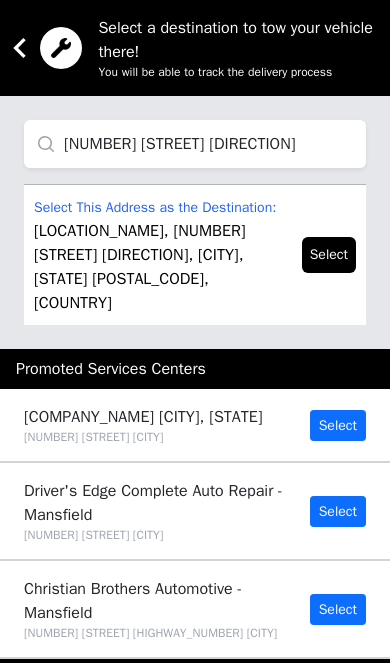 type on "833 bridle dr" 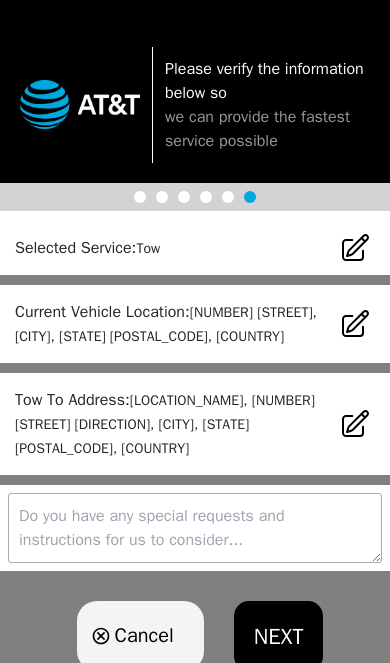 scroll, scrollTop: 113, scrollLeft: 0, axis: vertical 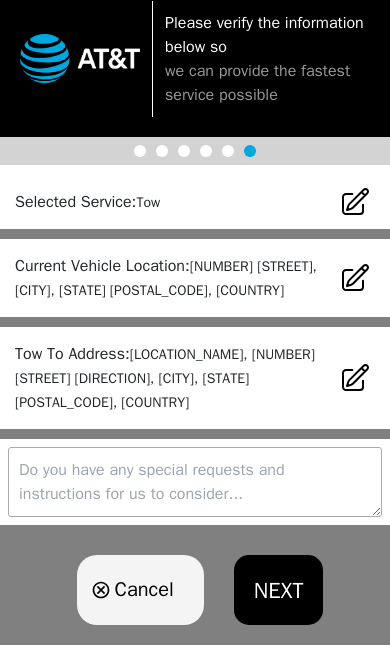 click on "NEXT" at bounding box center [279, 590] 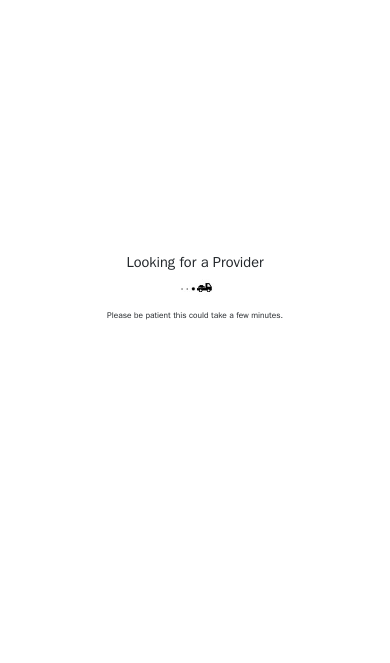 scroll, scrollTop: 0, scrollLeft: 0, axis: both 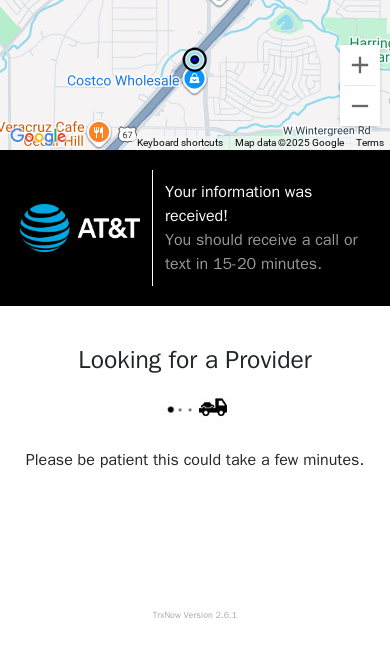 click on "Looking for a Provider" at bounding box center [195, 360] 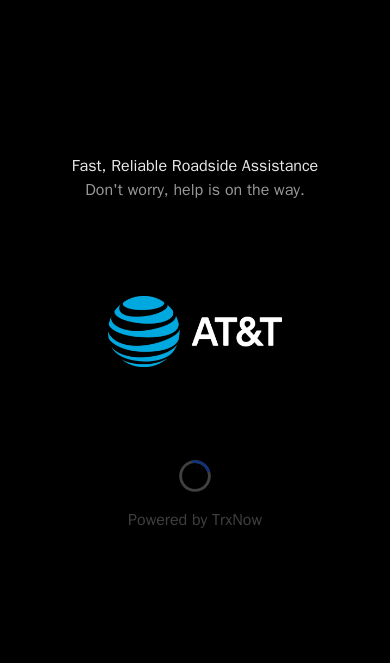 scroll, scrollTop: 0, scrollLeft: 0, axis: both 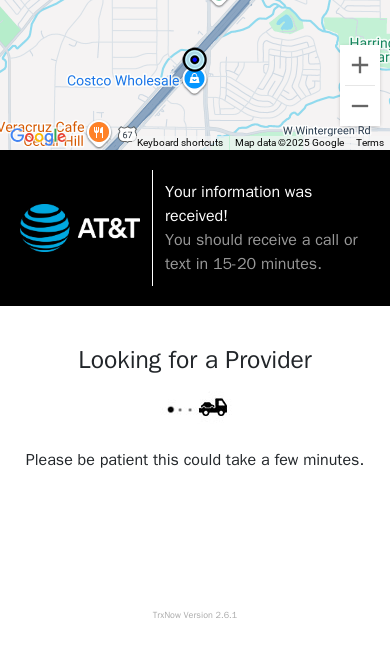 click on "You should receive a call or text in 15-20 minutes." at bounding box center [261, 252] 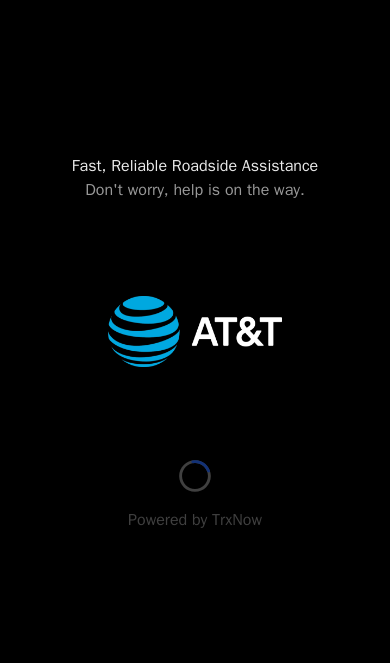 scroll, scrollTop: 0, scrollLeft: 0, axis: both 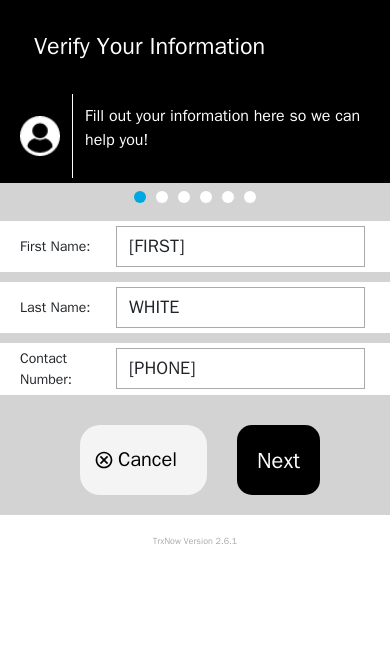 click on "Next" at bounding box center (278, 460) 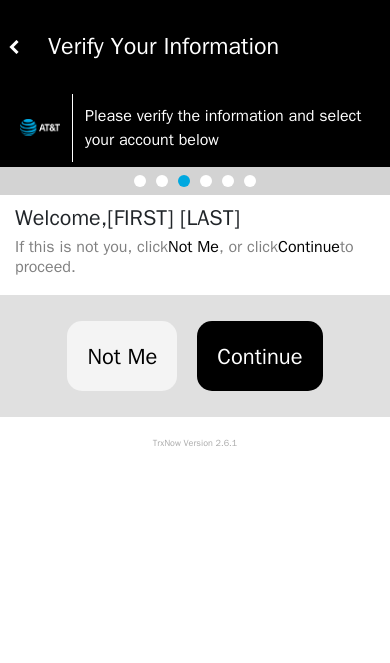 click on "Continue" at bounding box center (259, 356) 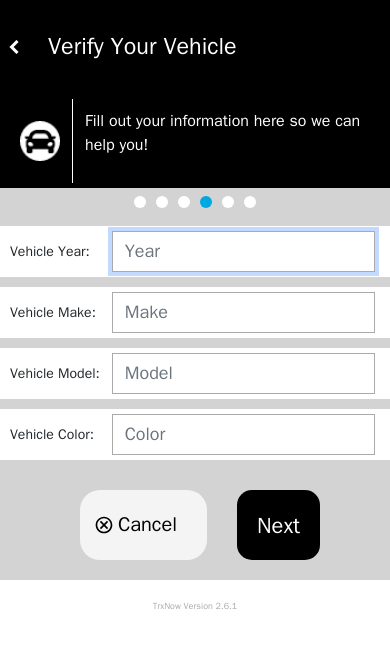 click at bounding box center (243, 251) 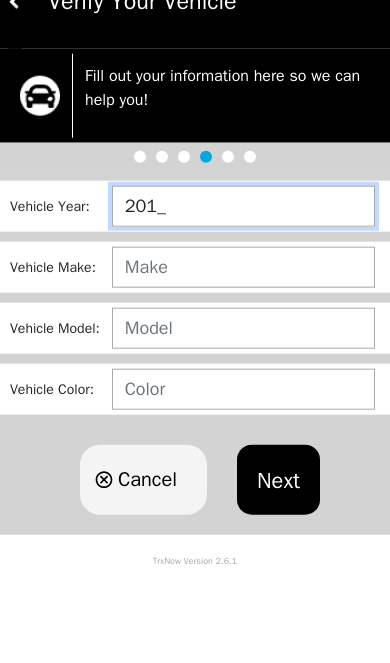 type on "2010" 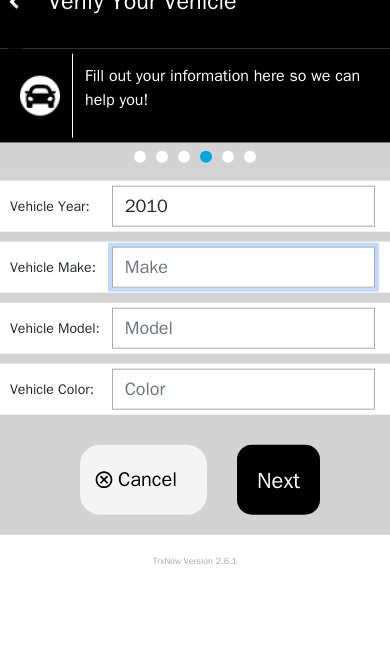 click at bounding box center (243, 312) 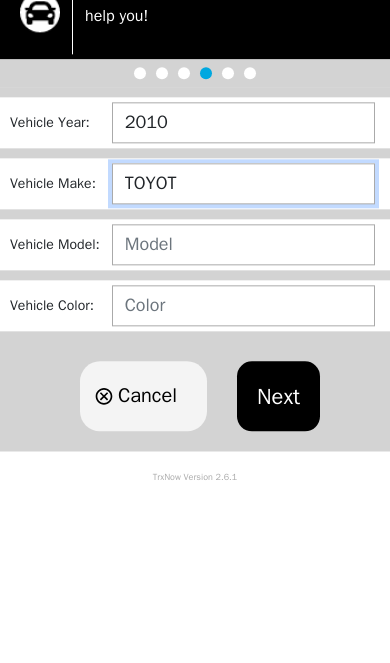 type on "TOYOTA" 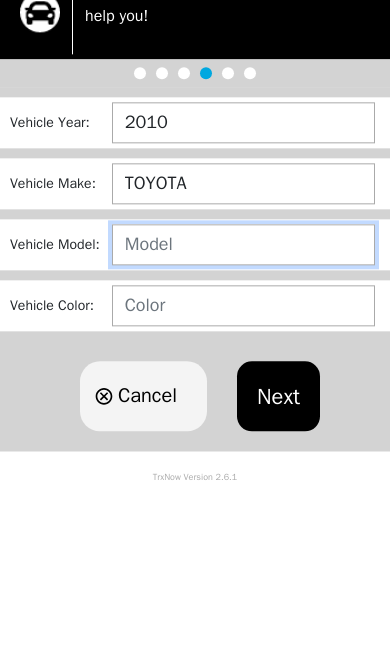 click at bounding box center [243, 373] 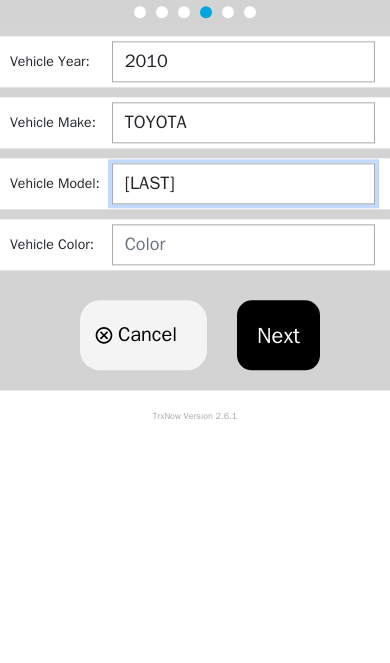 type on "SIENNA" 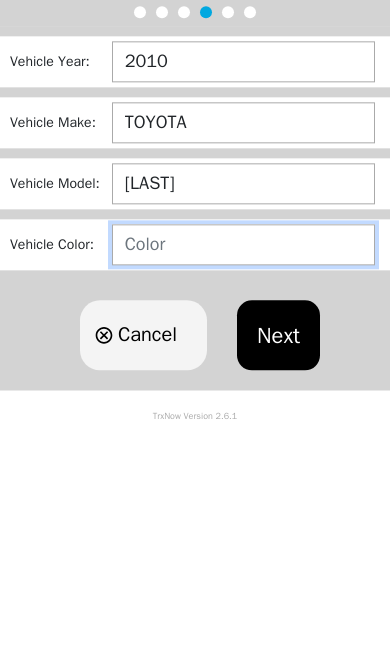 click at bounding box center (243, 434) 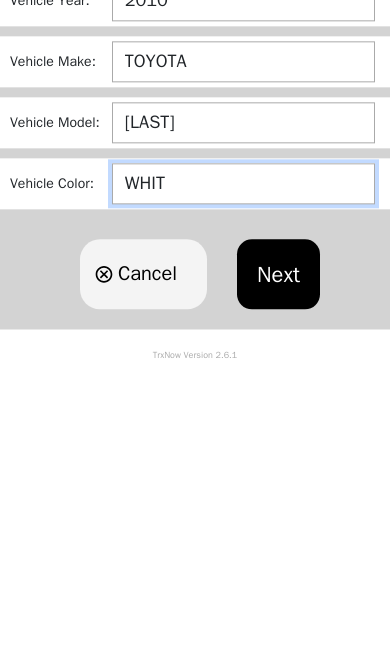 type on "WHITE" 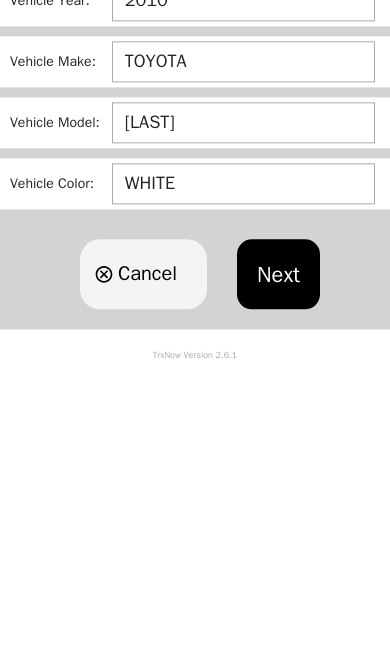 click on "Next" at bounding box center [278, 525] 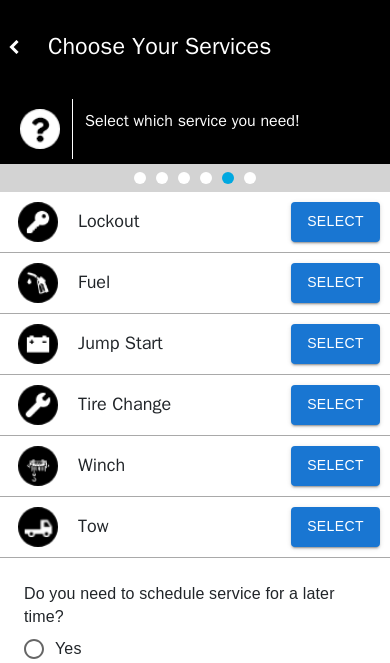 click on "Select" at bounding box center (335, 527) 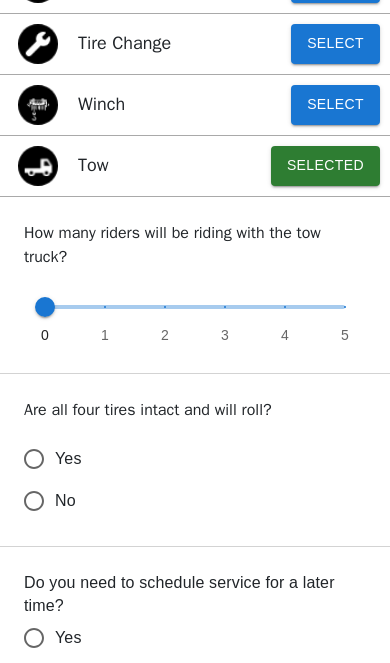 click on "No" at bounding box center [34, 501] 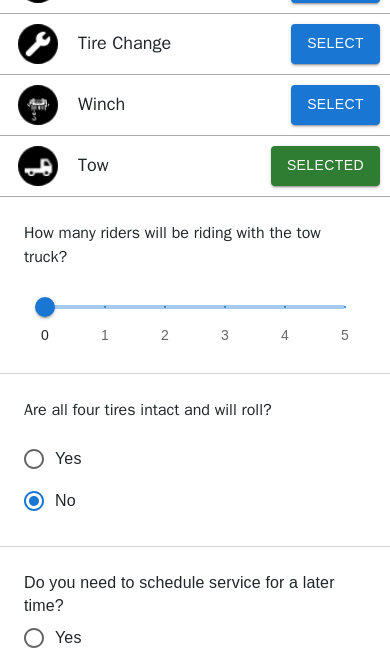 scroll, scrollTop: 361, scrollLeft: 0, axis: vertical 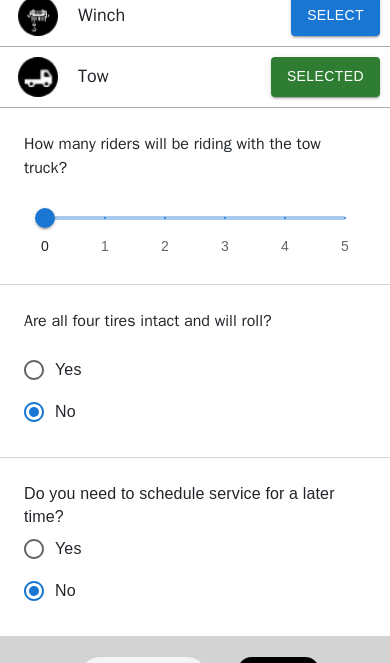 click on "Next" at bounding box center [278, 692] 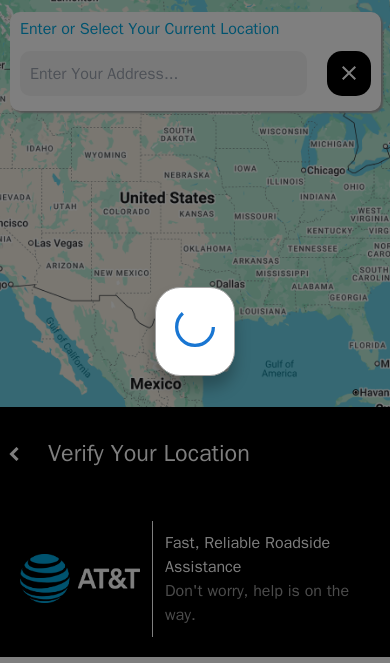 type on "1945 S Main St, Duncanville, TX 75137, USA" 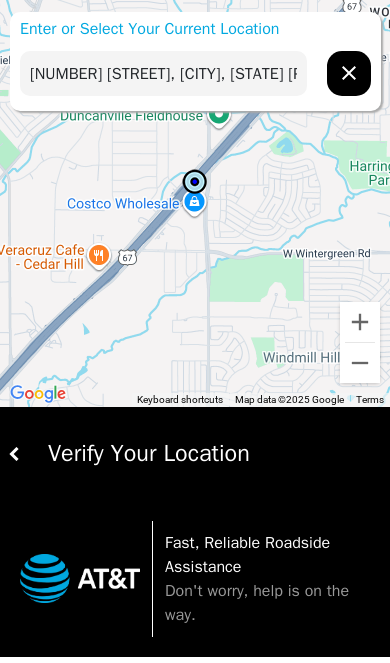 click on "Enter or Select Your Current Location" at bounding box center [195, 29] 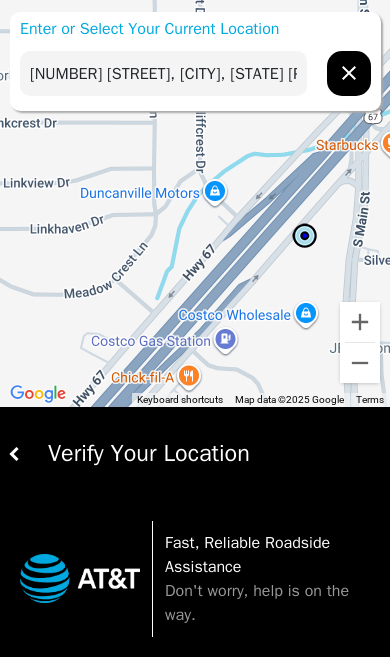 click 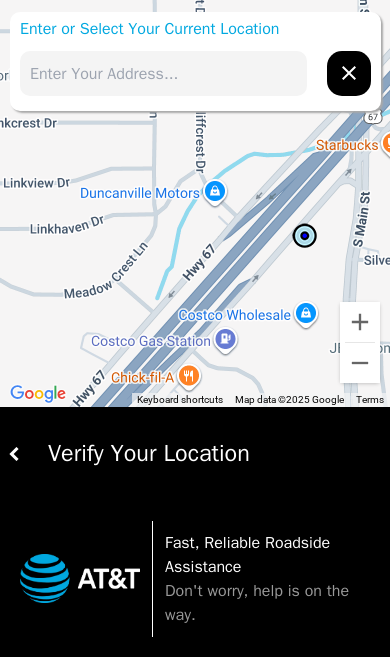 click at bounding box center [163, 73] 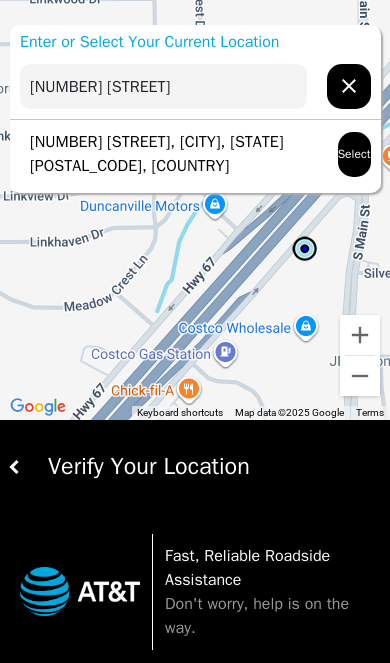 click on "230 W Hwy 67, Duncanville, TX 75137, USA" at bounding box center [169, 154] 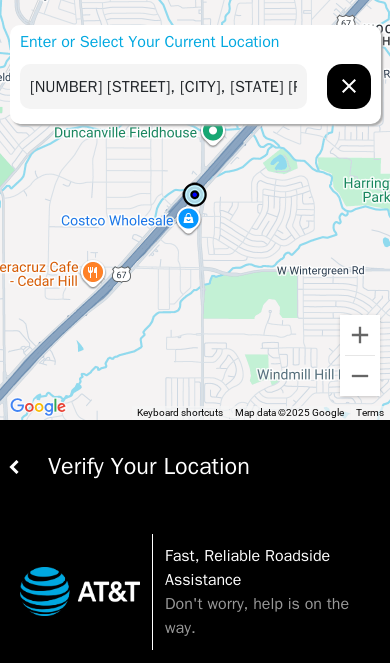 scroll, scrollTop: 32, scrollLeft: 0, axis: vertical 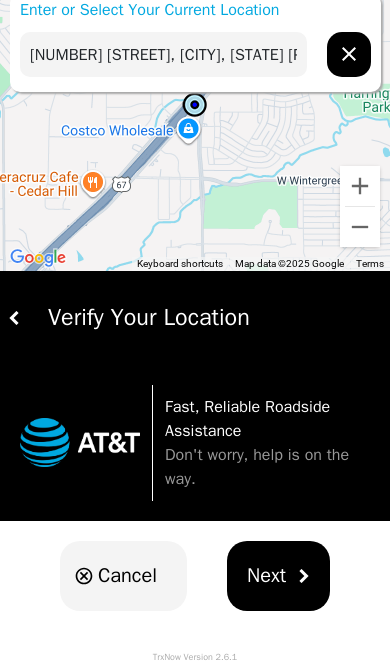 click on "Next" at bounding box center [278, 576] 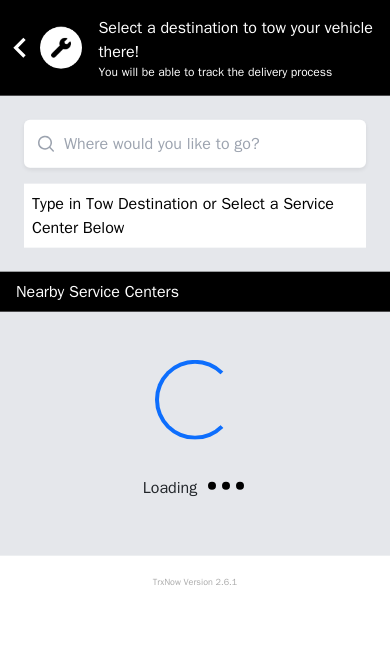 scroll, scrollTop: 0, scrollLeft: 0, axis: both 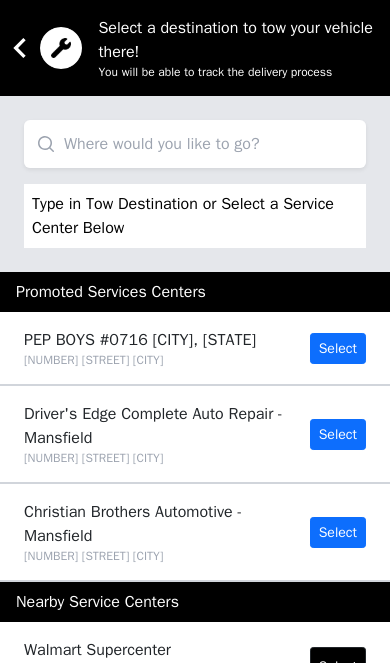 click at bounding box center [195, 144] 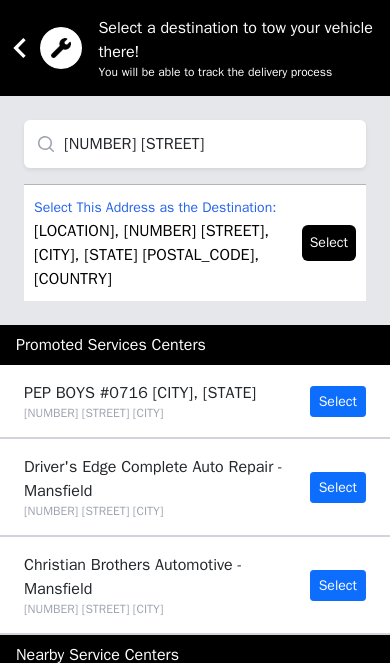 type on "833 bridle dr" 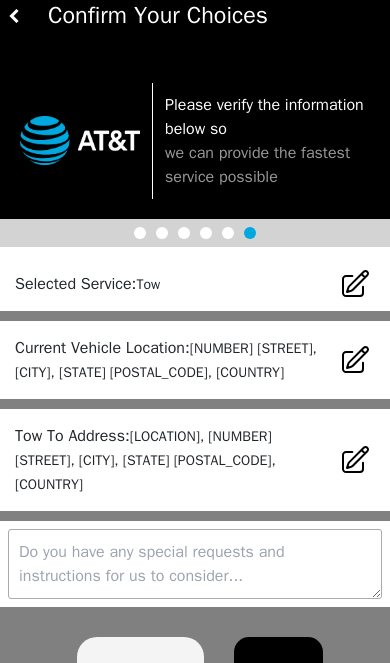 scroll, scrollTop: 113, scrollLeft: 0, axis: vertical 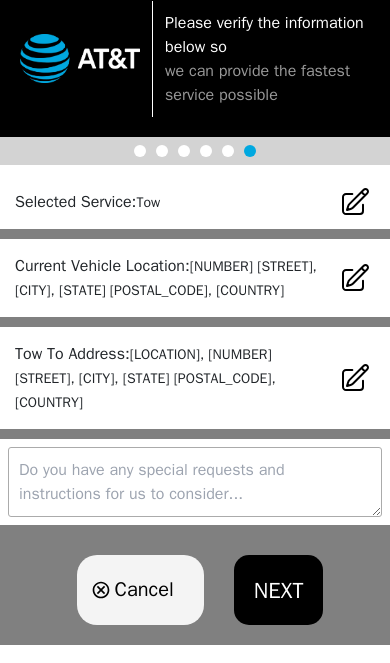 click on "NEXT" at bounding box center (279, 590) 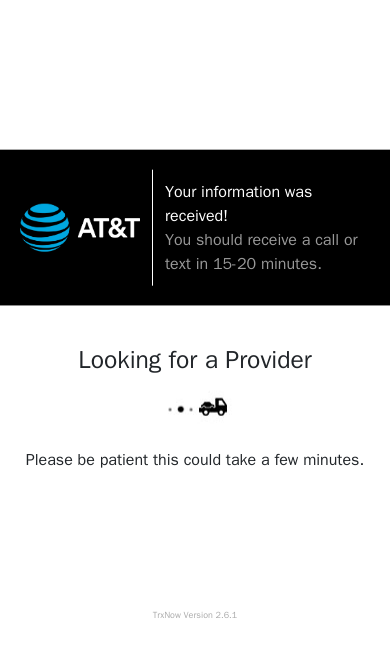 scroll, scrollTop: 0, scrollLeft: 0, axis: both 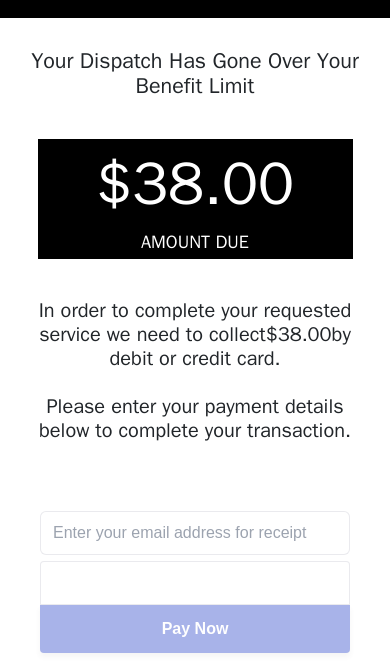 click at bounding box center [195, 533] 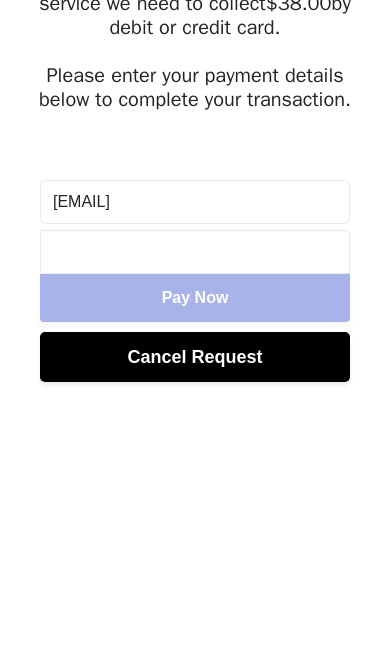 type on "[EMAIL]" 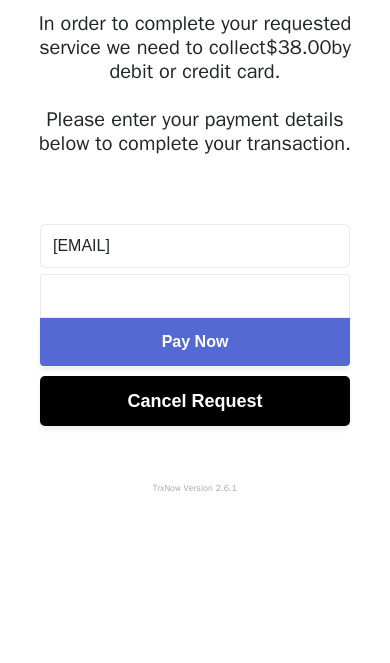 scroll, scrollTop: 192, scrollLeft: 0, axis: vertical 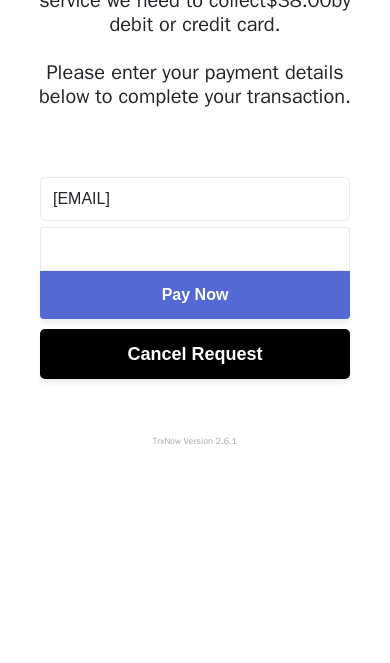 click on "Pay Now" at bounding box center [195, 513] 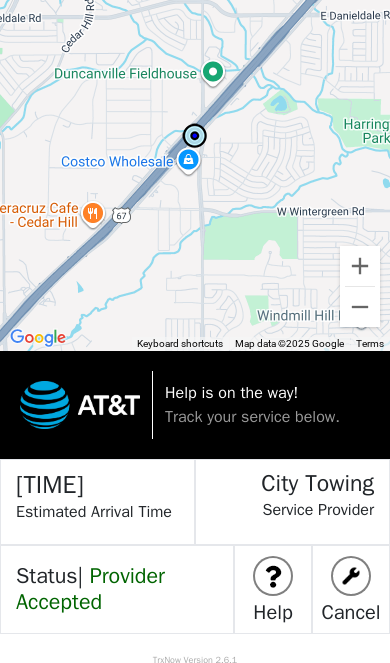 scroll, scrollTop: 50, scrollLeft: 0, axis: vertical 